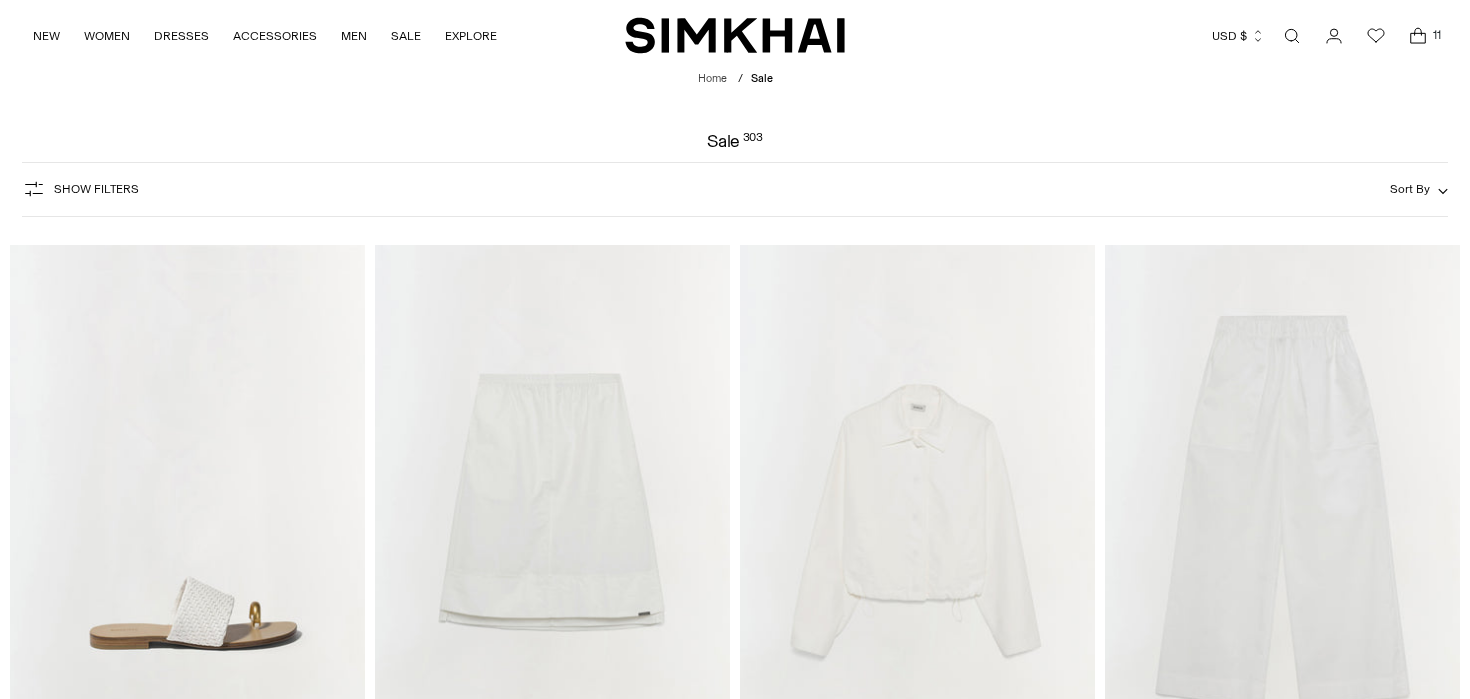 scroll, scrollTop: 0, scrollLeft: 0, axis: both 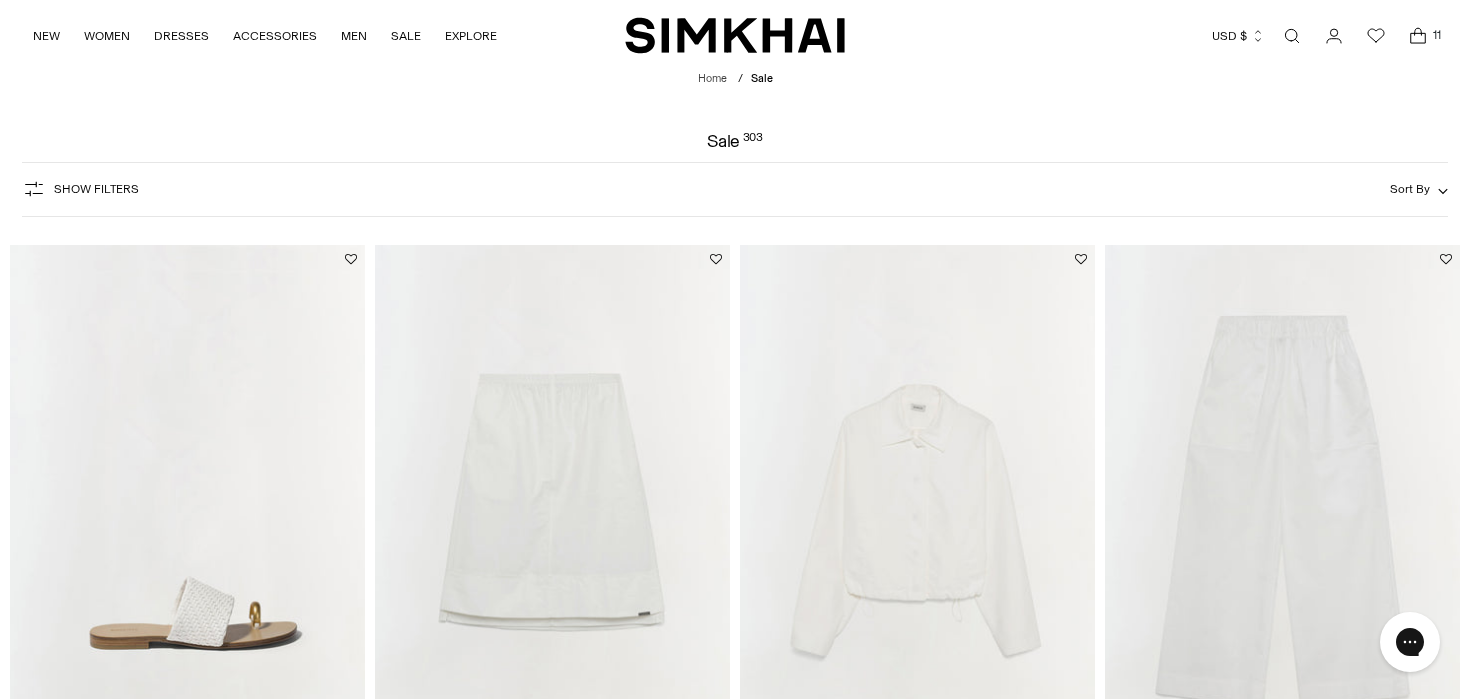 click on "Show Filters
Show Filters
Sort By
Recommended
Most Popular
Newest" at bounding box center (735, 189) 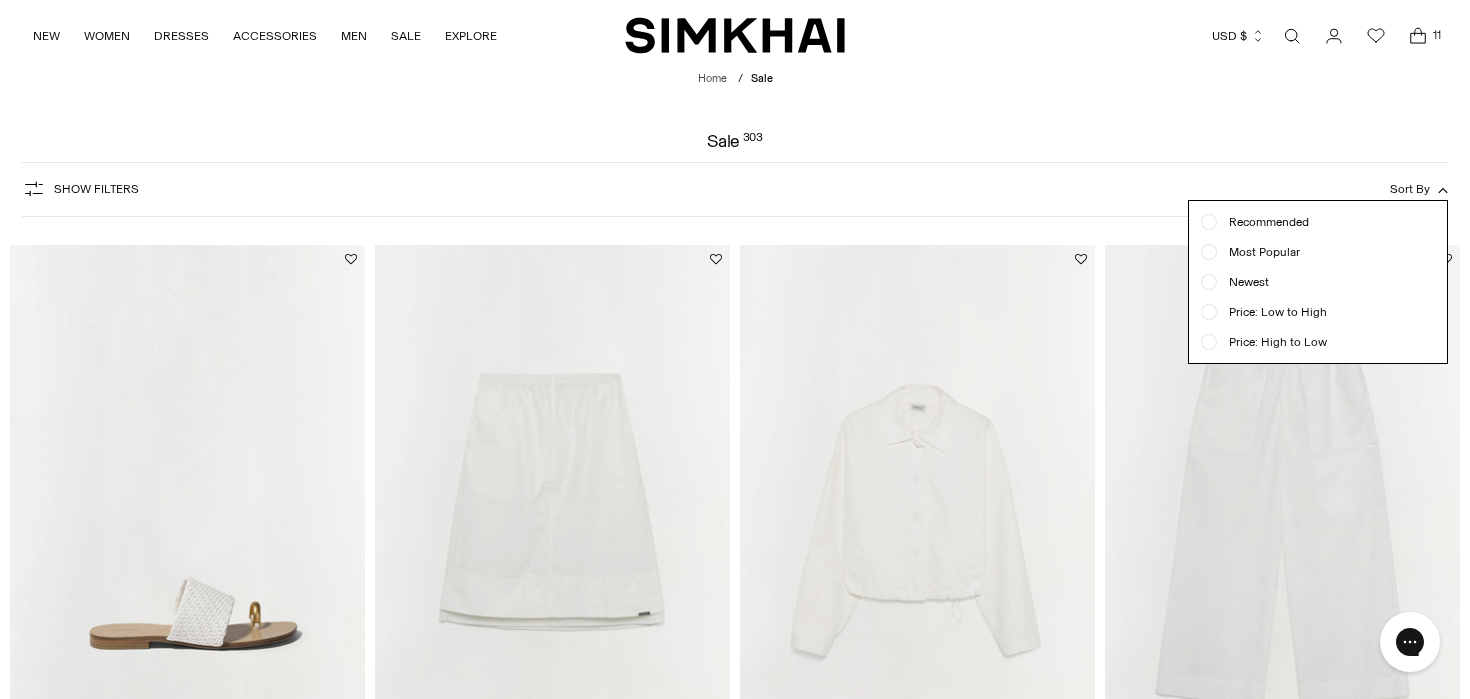 click on "Price: Low to High" at bounding box center (1272, 312) 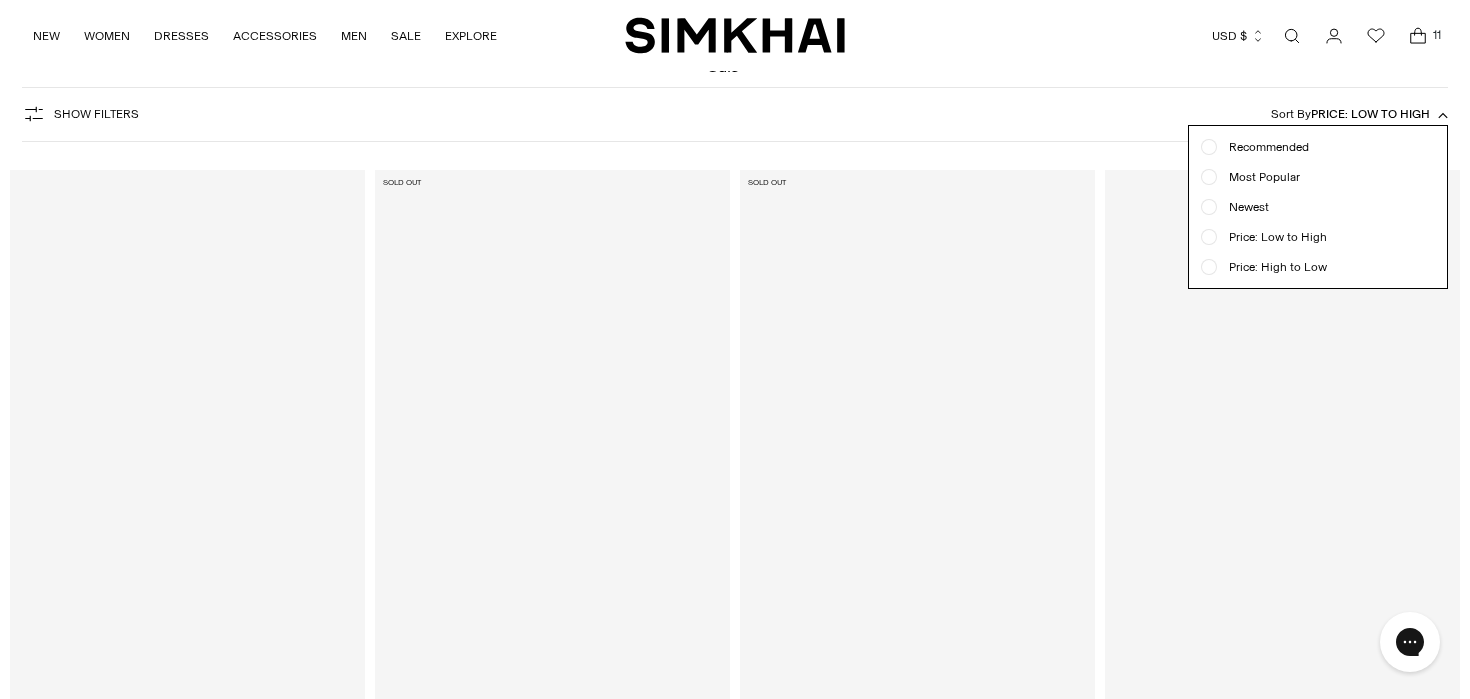 click on "Show Filters
Show Filters
Sort By  Price: Low to High
Recommended
Most Popular
Newest" at bounding box center [735, 114] 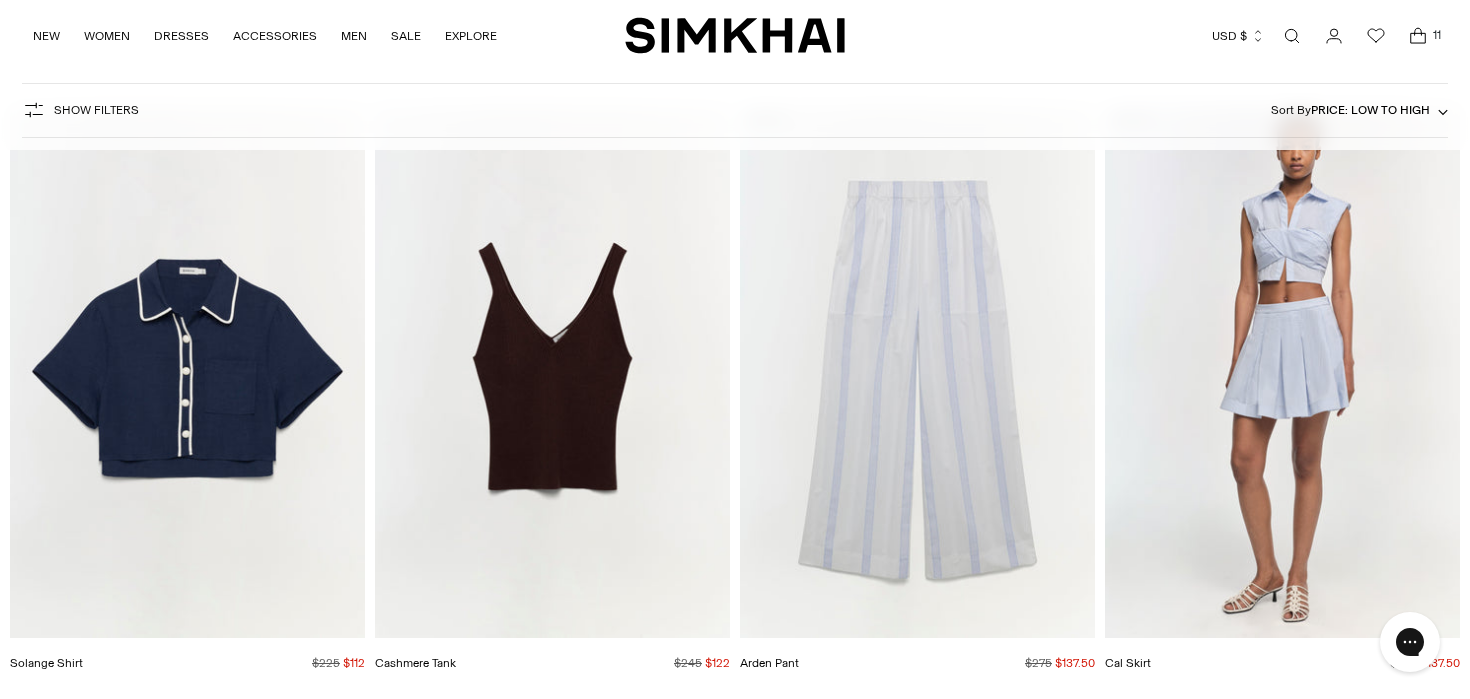 scroll, scrollTop: 1400, scrollLeft: 0, axis: vertical 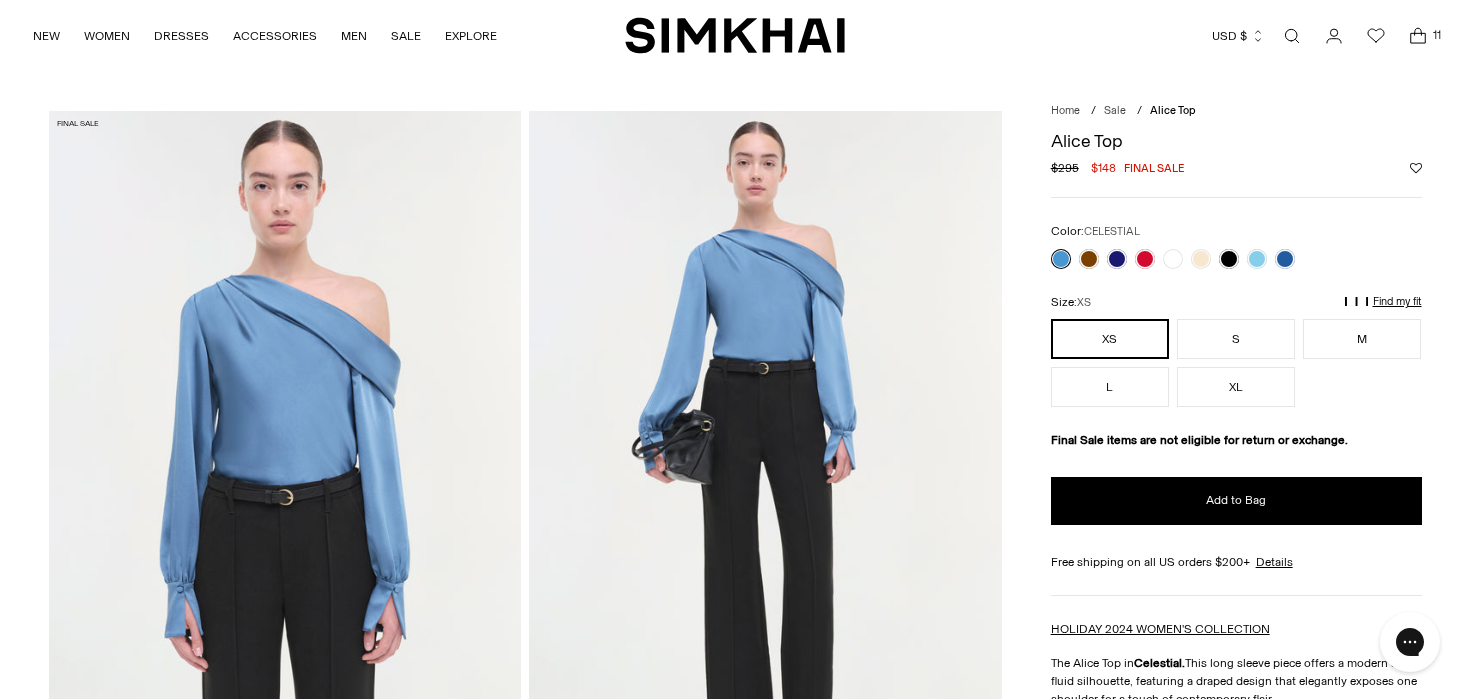 click at bounding box center [1173, 259] 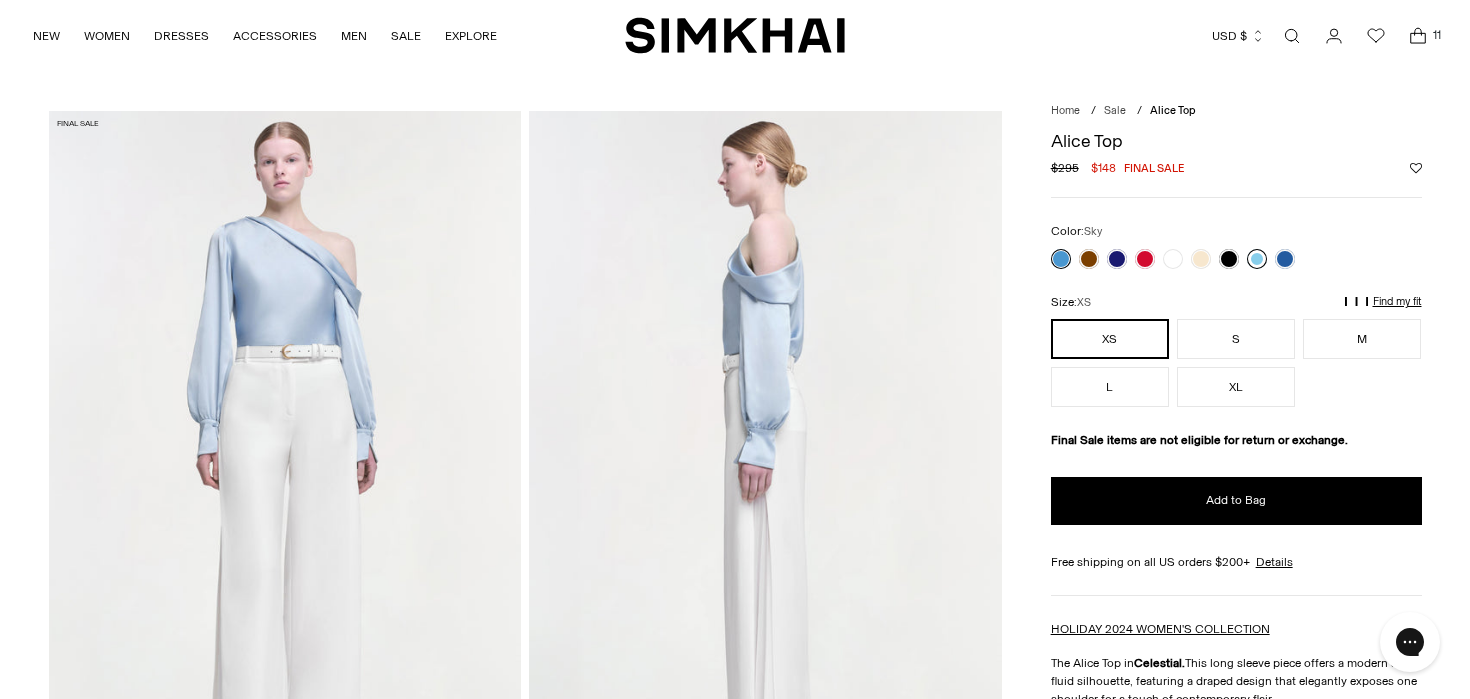 click at bounding box center (1257, 259) 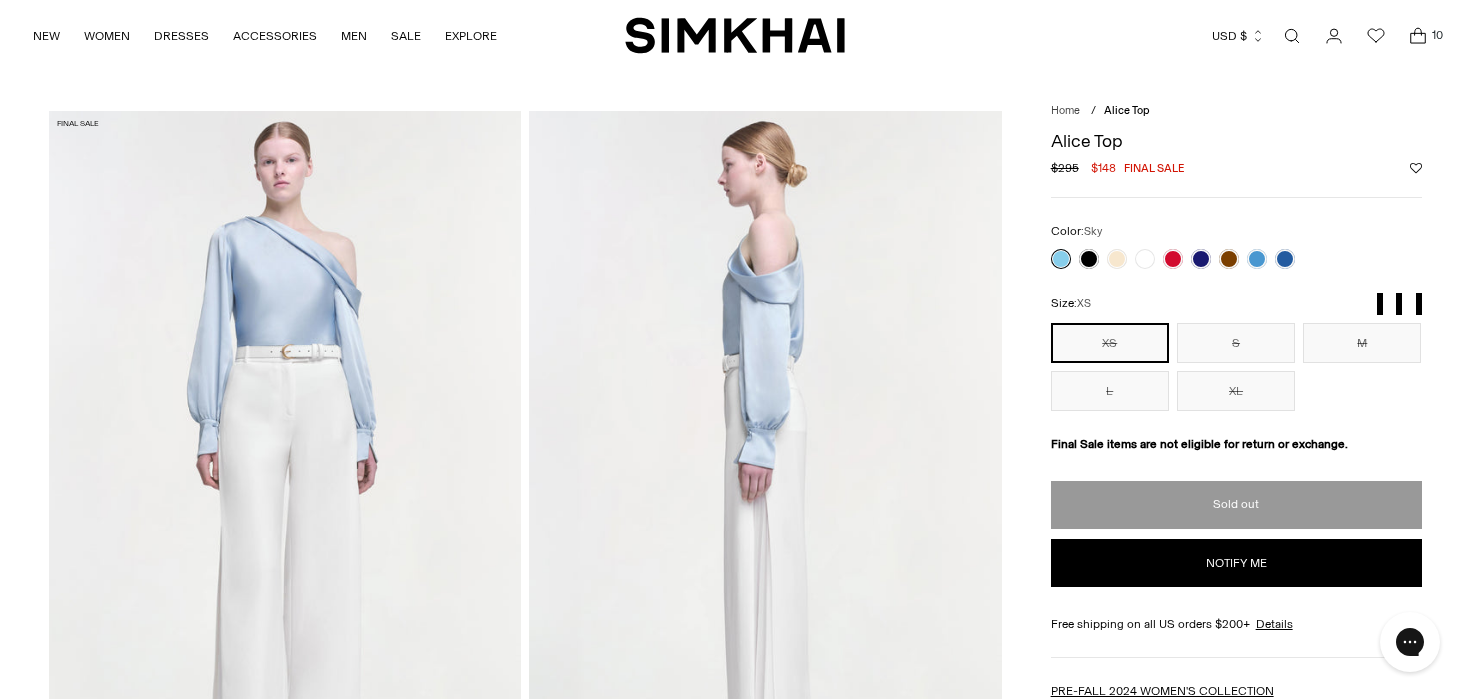 scroll, scrollTop: 0, scrollLeft: 0, axis: both 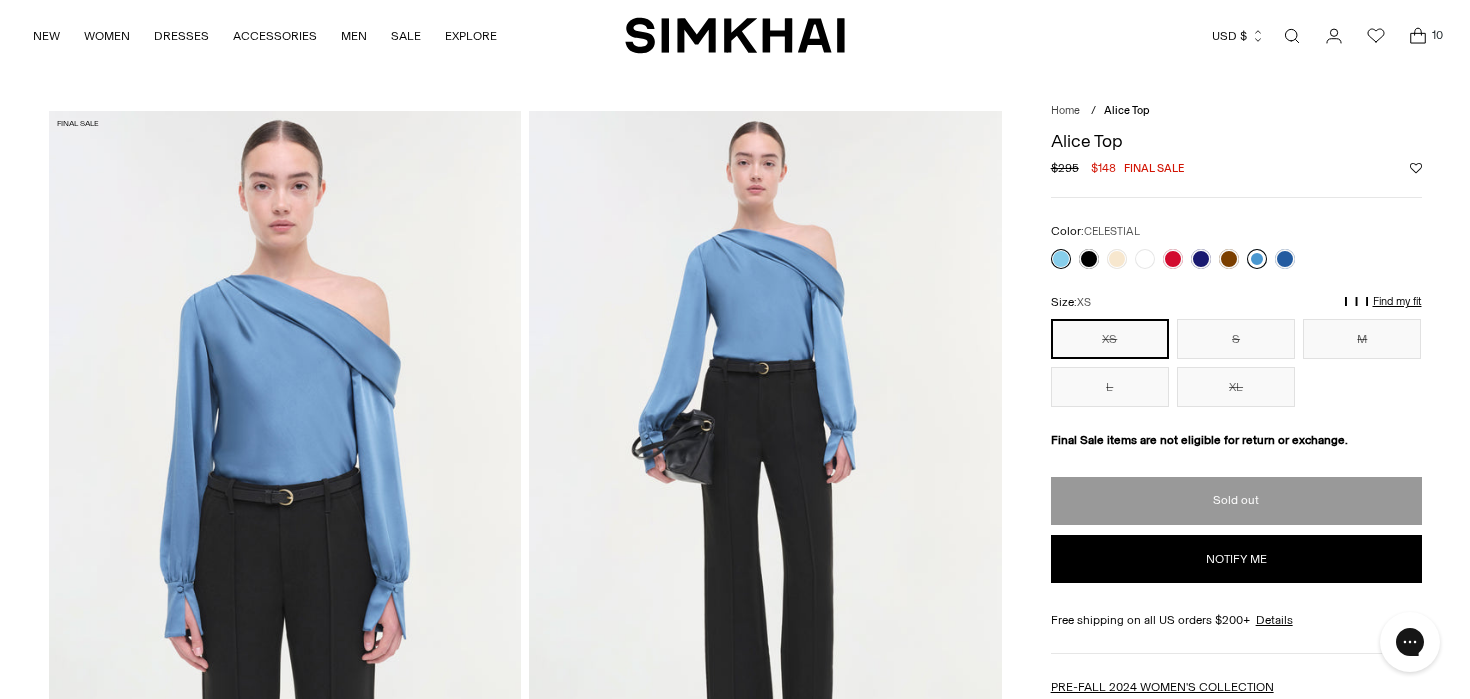 click at bounding box center [1257, 259] 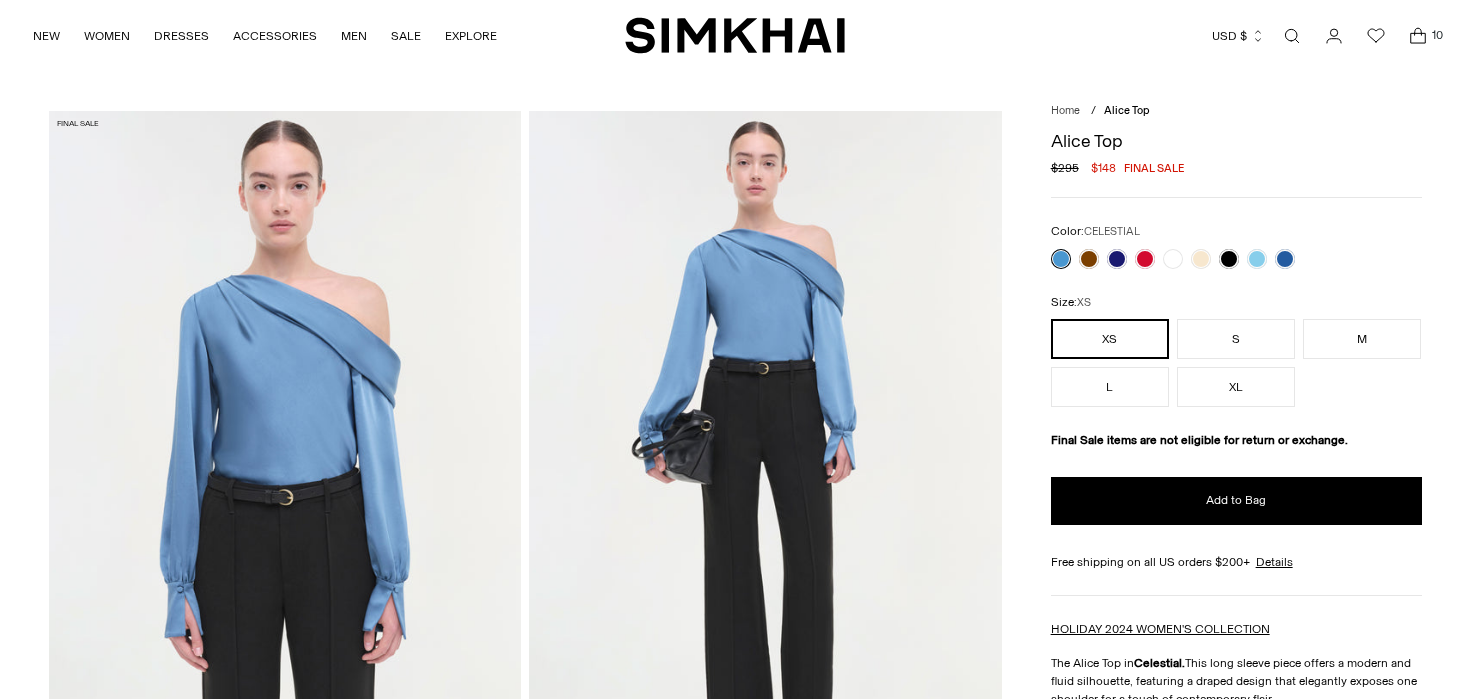 scroll, scrollTop: 0, scrollLeft: 0, axis: both 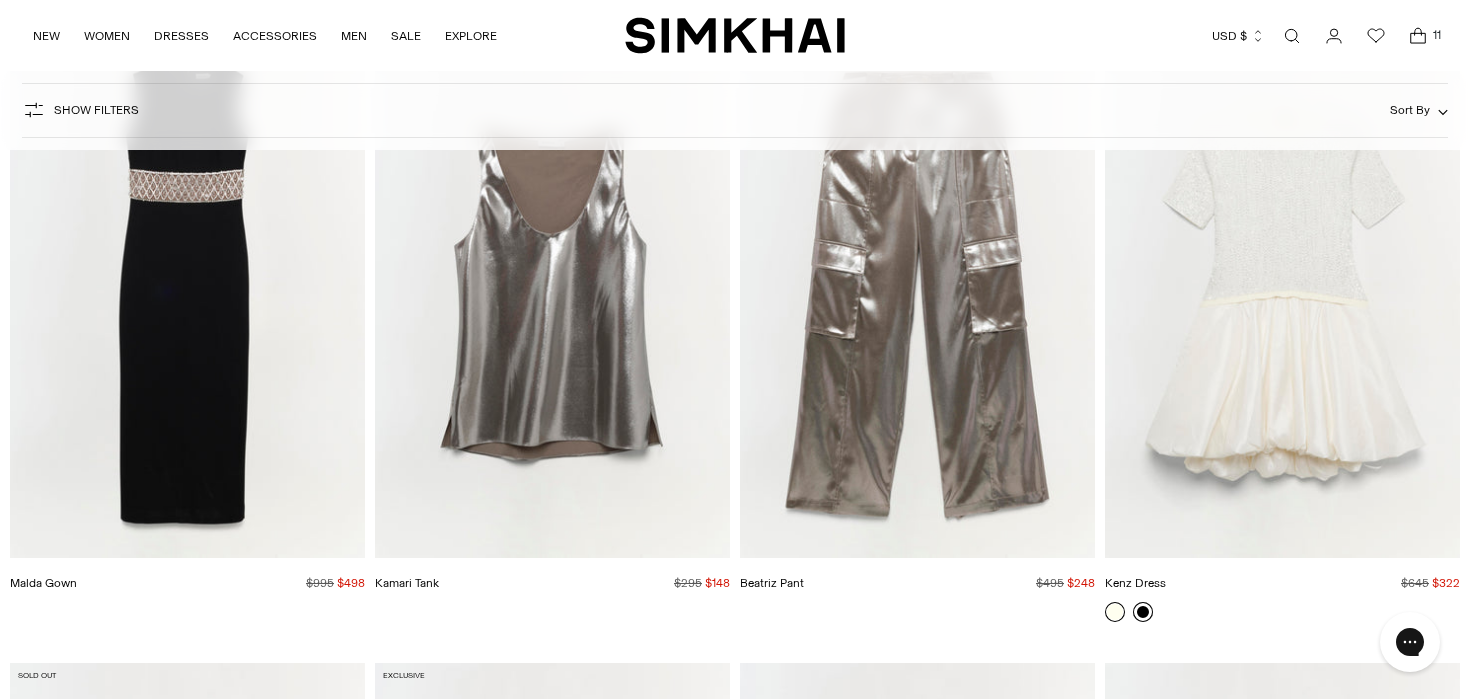 click at bounding box center [1143, 612] 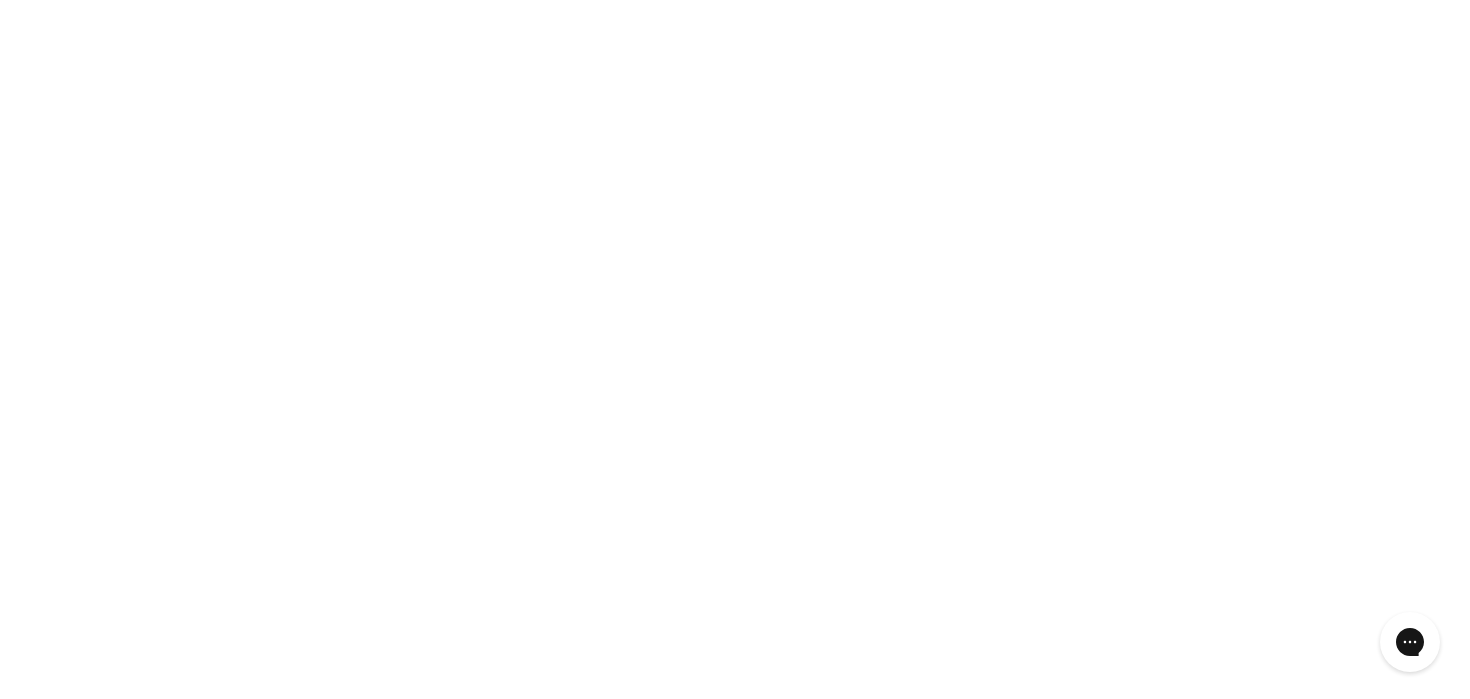 scroll, scrollTop: 12221, scrollLeft: 0, axis: vertical 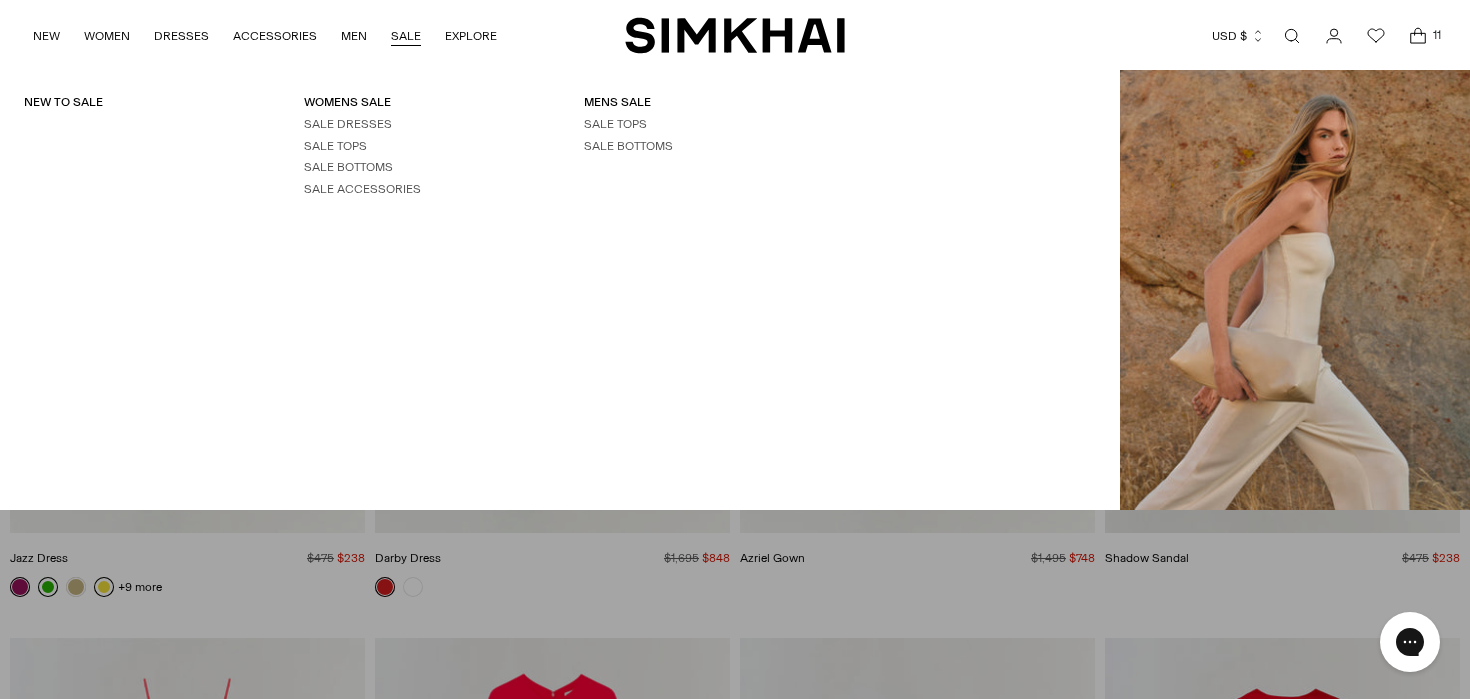 click on "SALE" at bounding box center (406, 36) 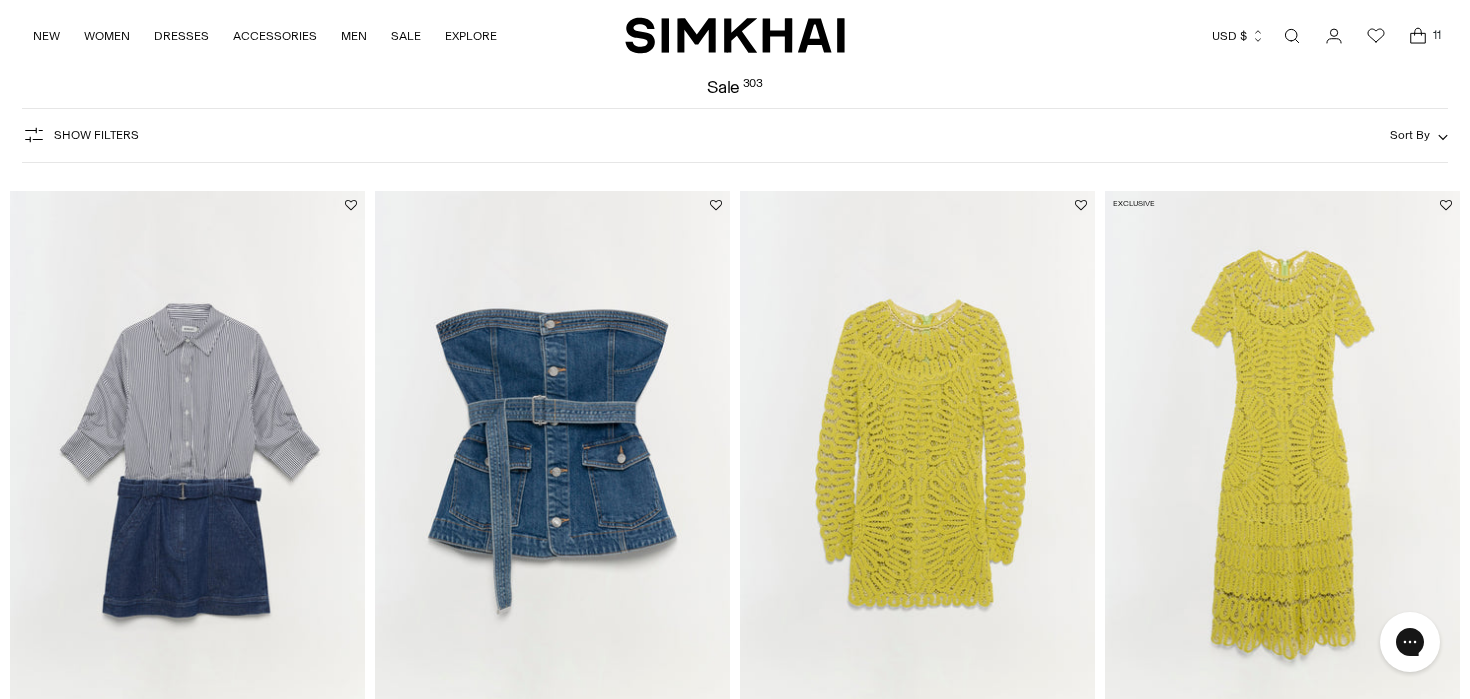 scroll, scrollTop: 102, scrollLeft: 0, axis: vertical 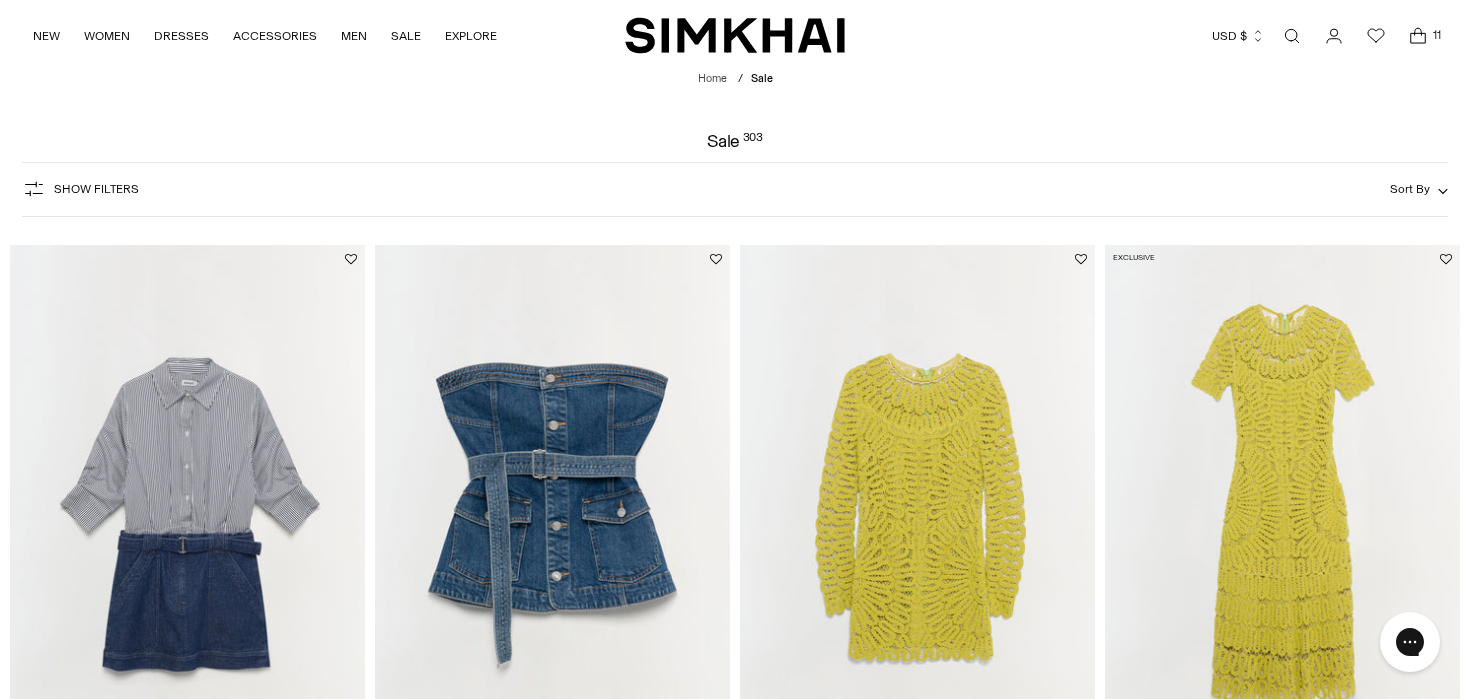 click on "Sort By" at bounding box center (1419, 189) 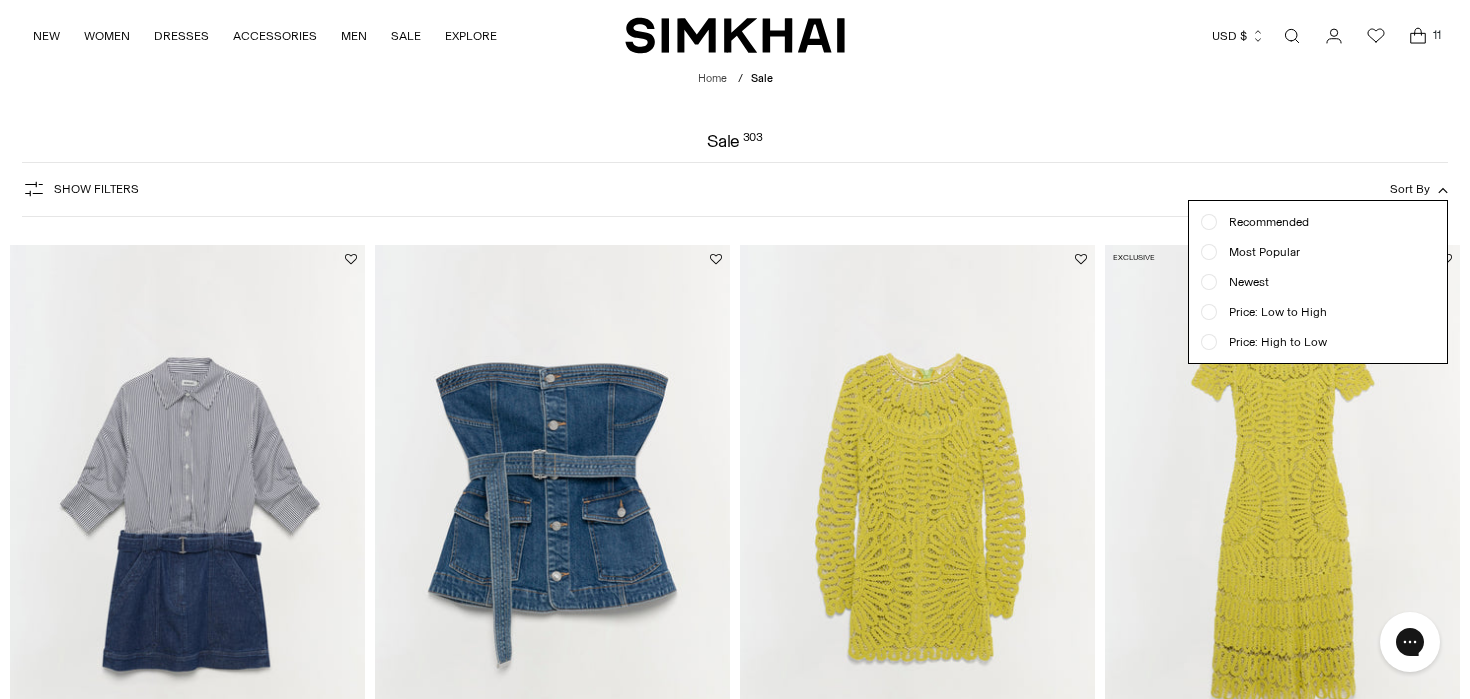 click on "Price: Low to High" at bounding box center [1272, 312] 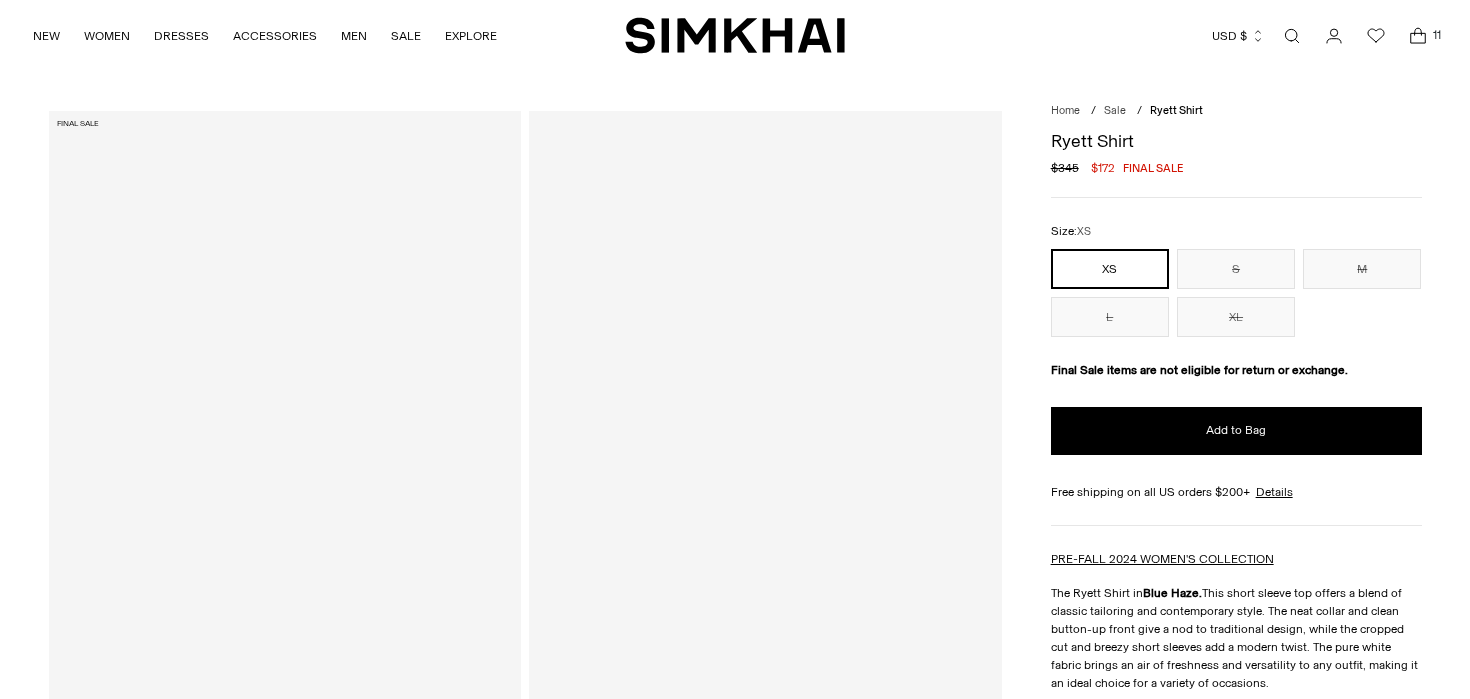 scroll, scrollTop: 0, scrollLeft: 0, axis: both 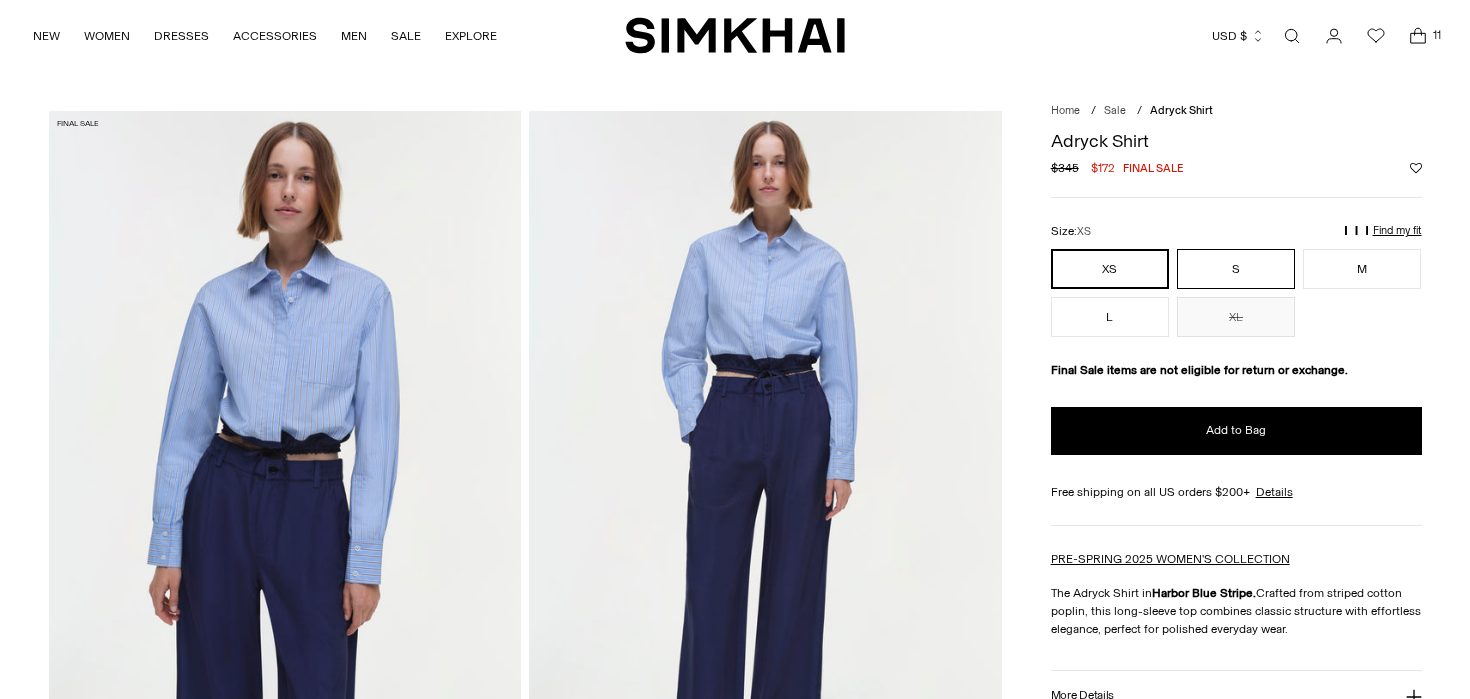 click on "S" at bounding box center [1236, 269] 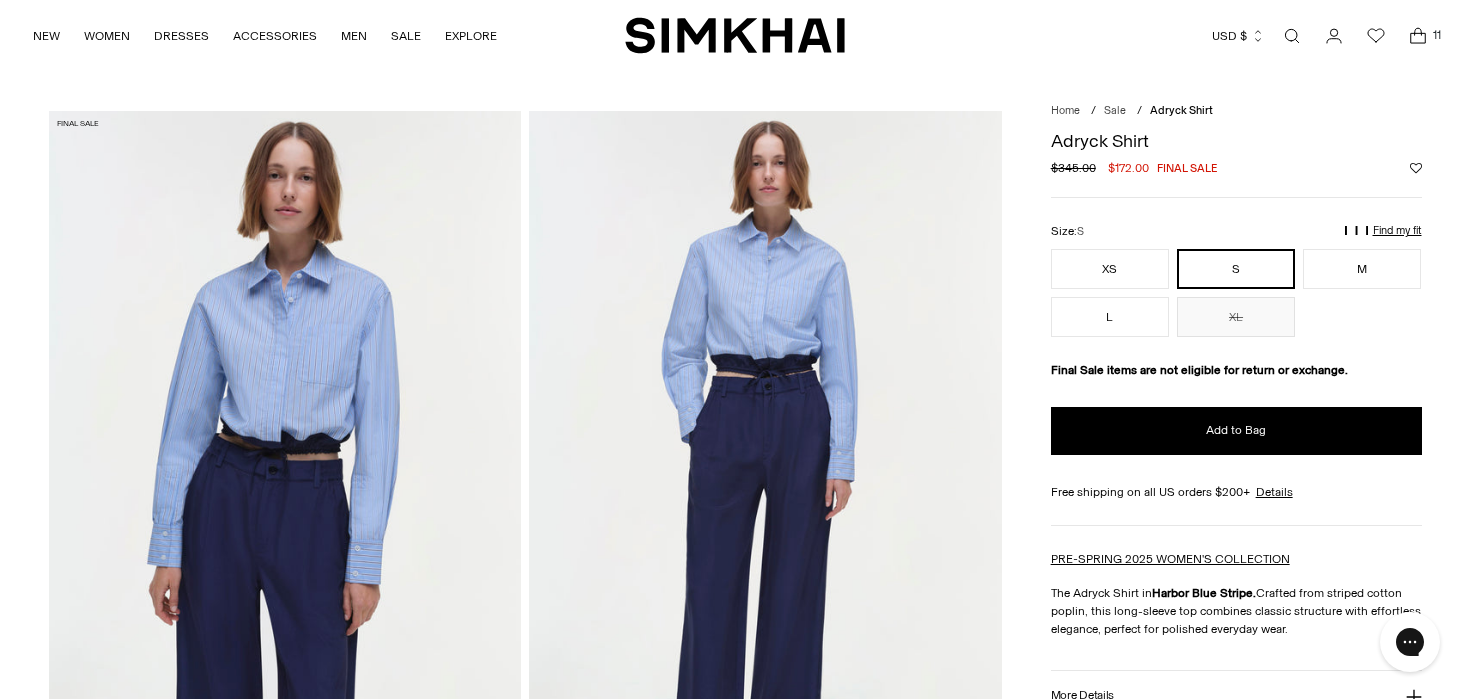 scroll, scrollTop: 0, scrollLeft: 0, axis: both 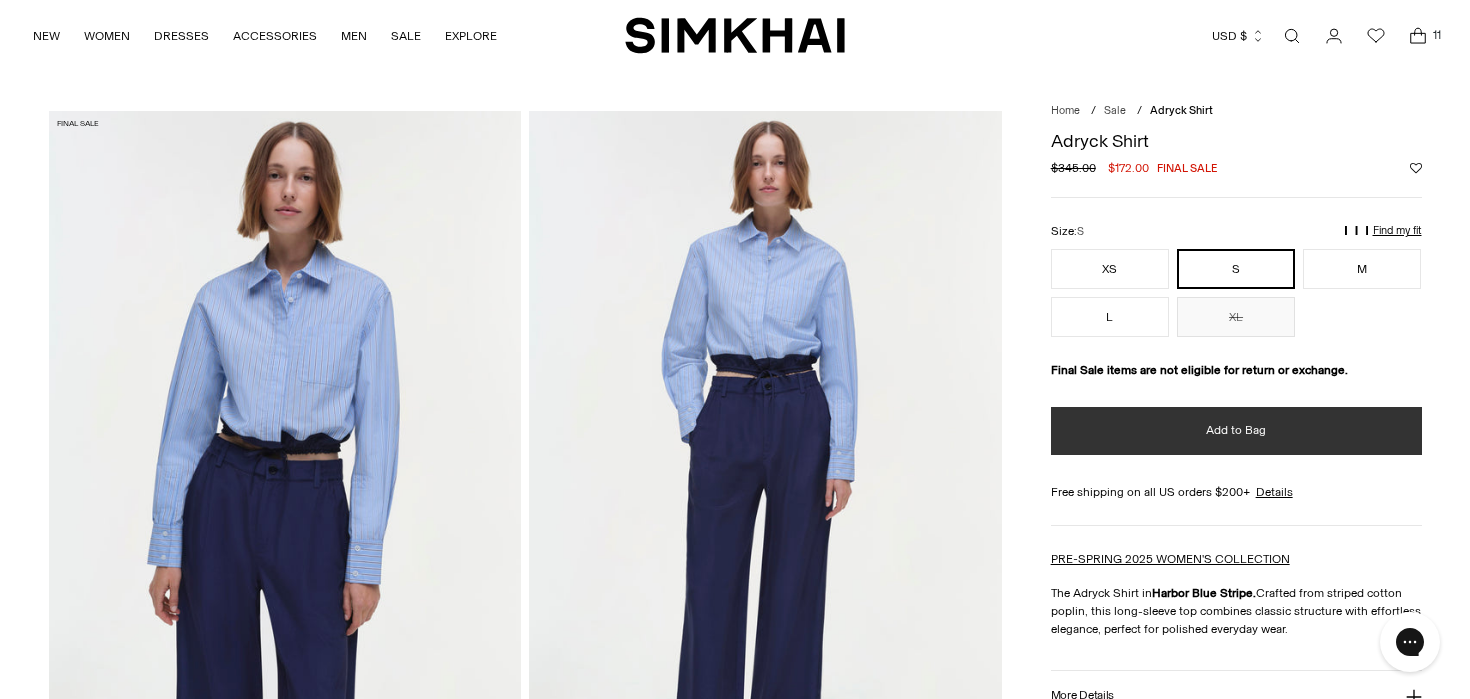 click on "Add to Bag" at bounding box center [1236, 431] 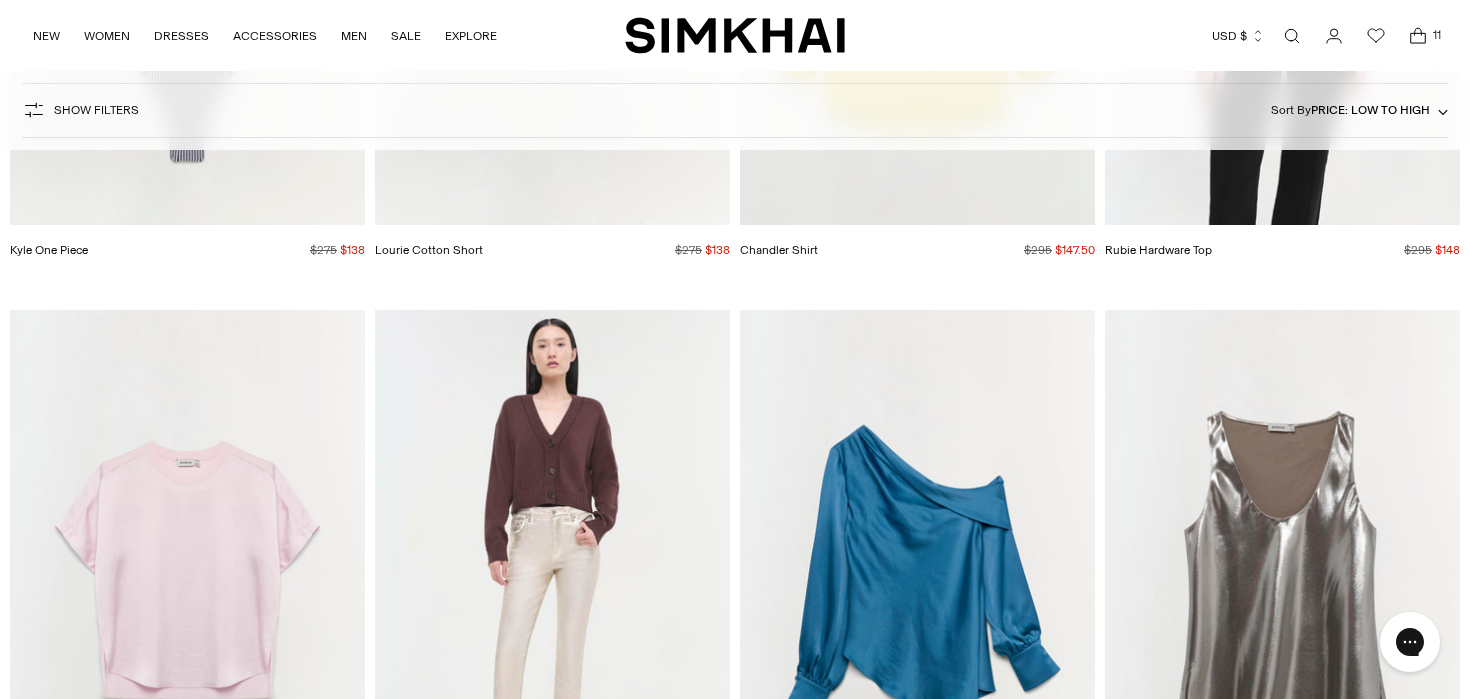 scroll, scrollTop: 3677, scrollLeft: 0, axis: vertical 